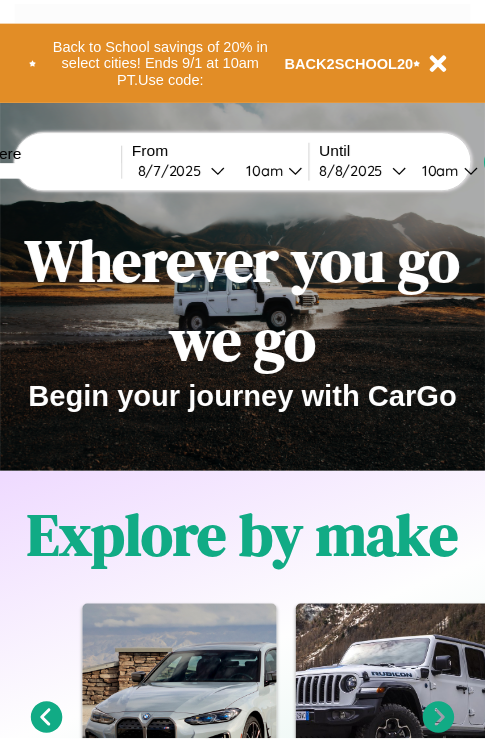 scroll, scrollTop: 0, scrollLeft: 0, axis: both 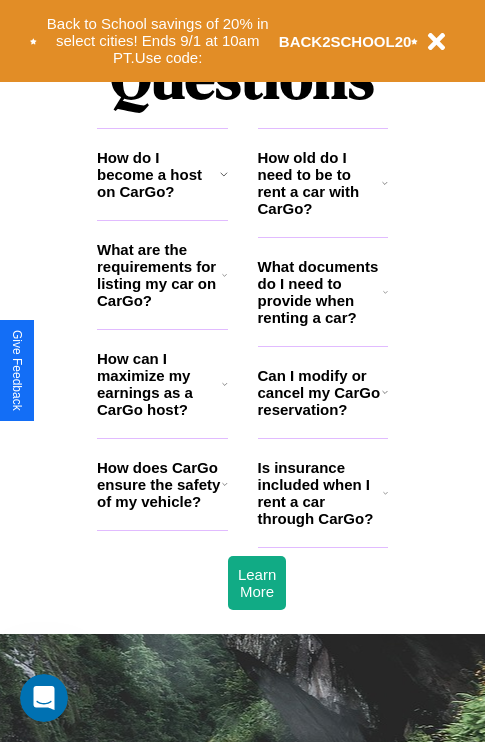 click 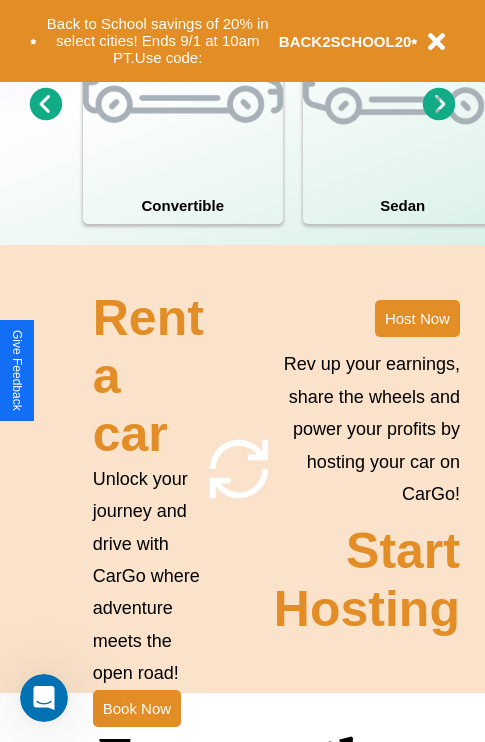 scroll, scrollTop: 1558, scrollLeft: 0, axis: vertical 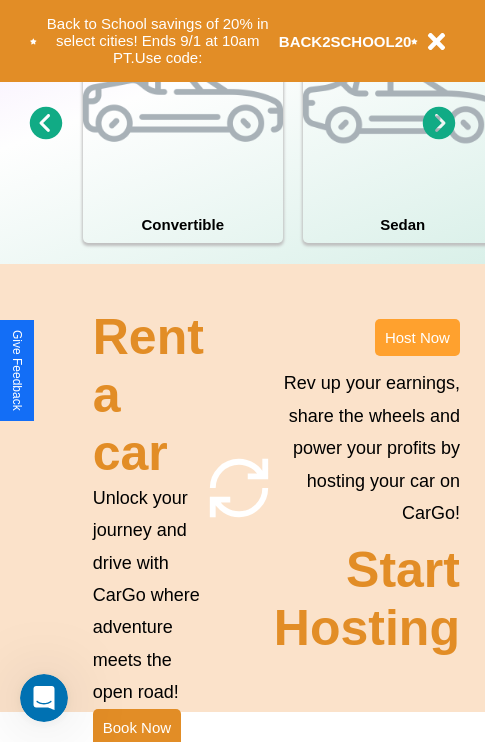 click on "Host Now" at bounding box center (417, 337) 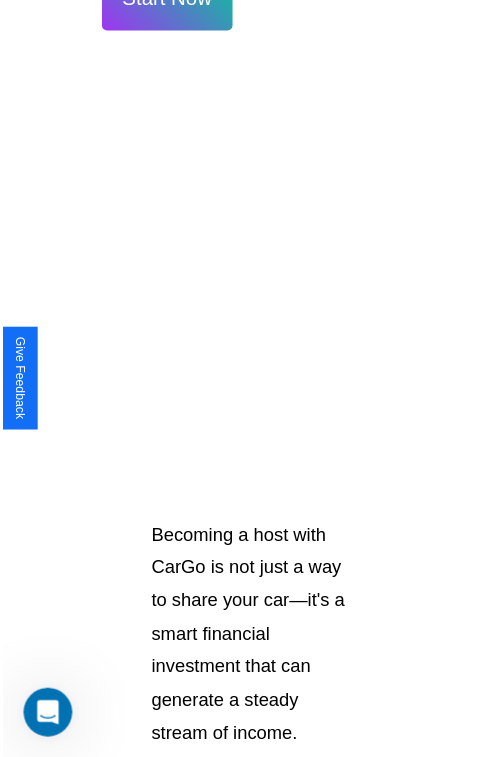 scroll, scrollTop: 1417, scrollLeft: 0, axis: vertical 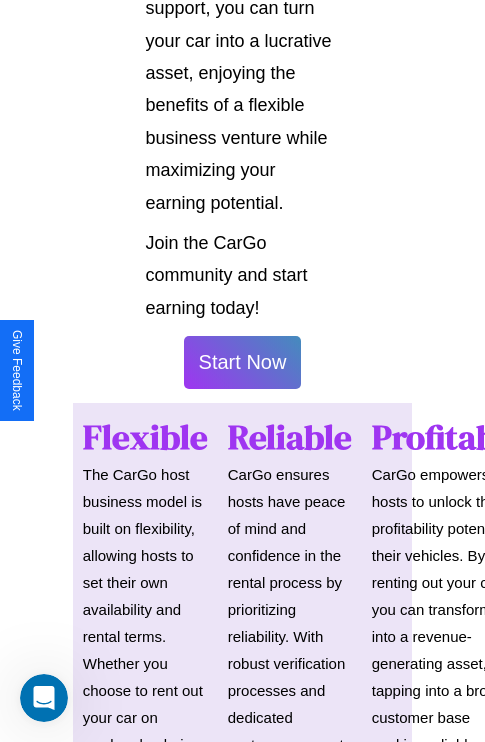 click on "Start Now" at bounding box center [243, 362] 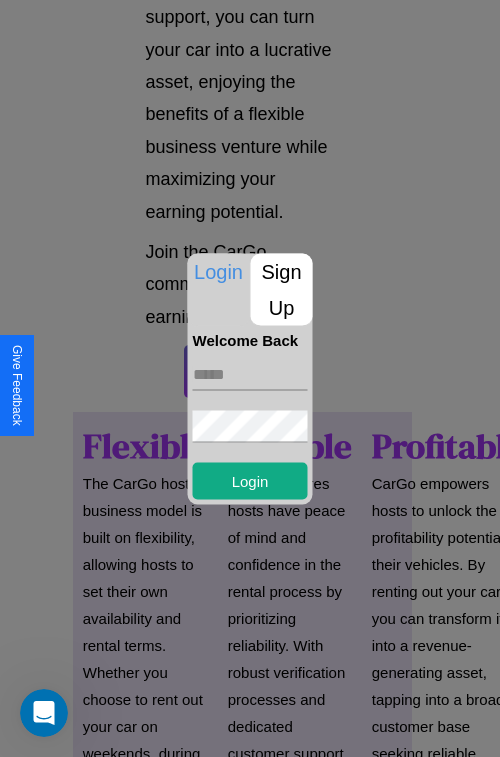 click at bounding box center [250, 374] 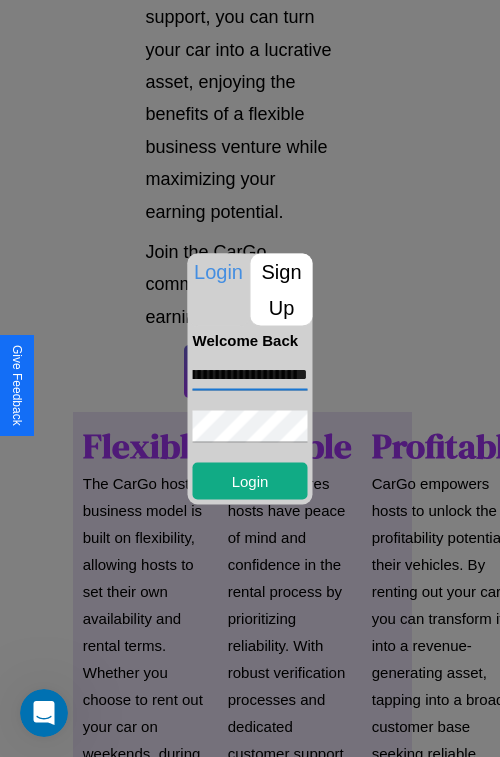 scroll, scrollTop: 0, scrollLeft: 78, axis: horizontal 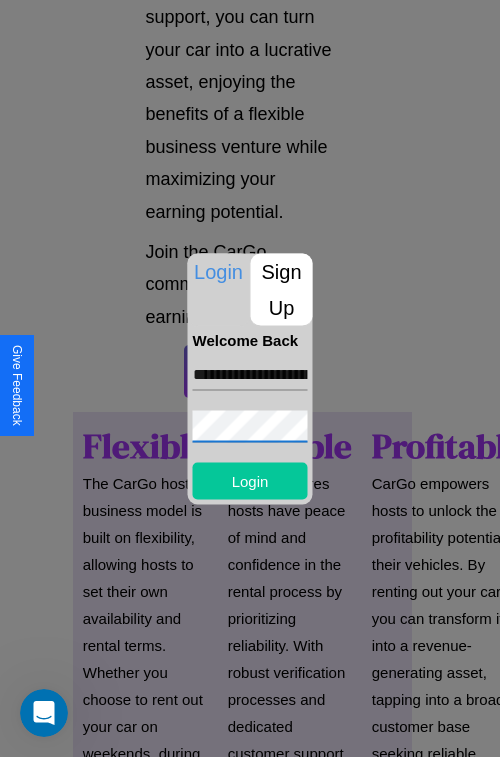 click on "Login" at bounding box center (250, 480) 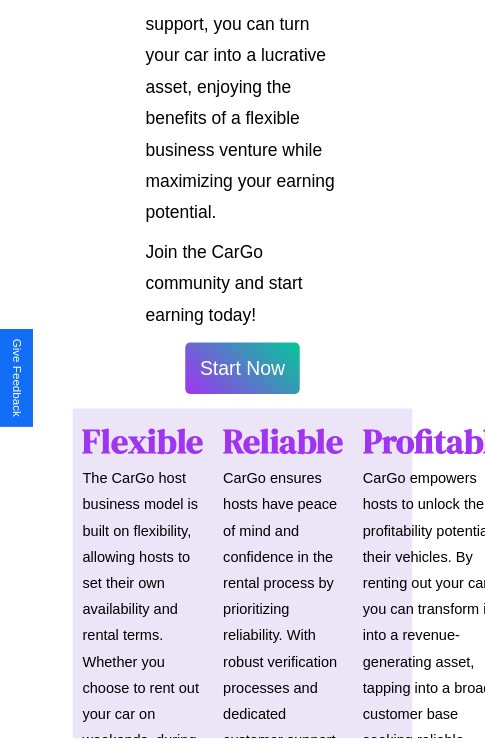 scroll, scrollTop: 1419, scrollLeft: 0, axis: vertical 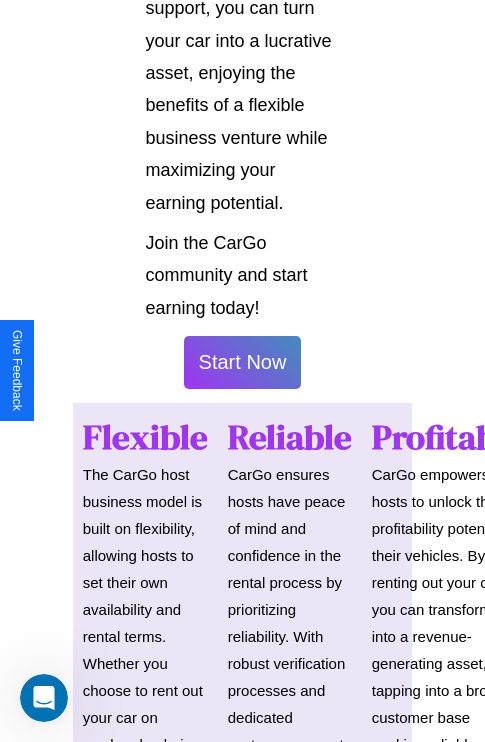 click on "Start Now" at bounding box center [243, 362] 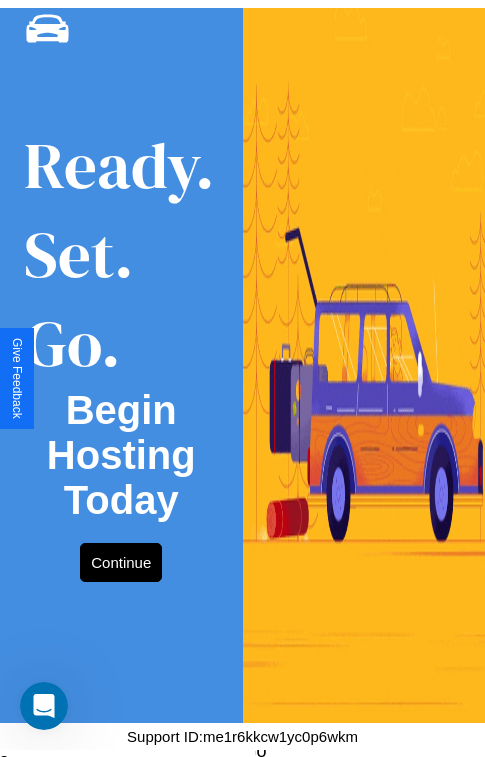 scroll, scrollTop: 0, scrollLeft: 0, axis: both 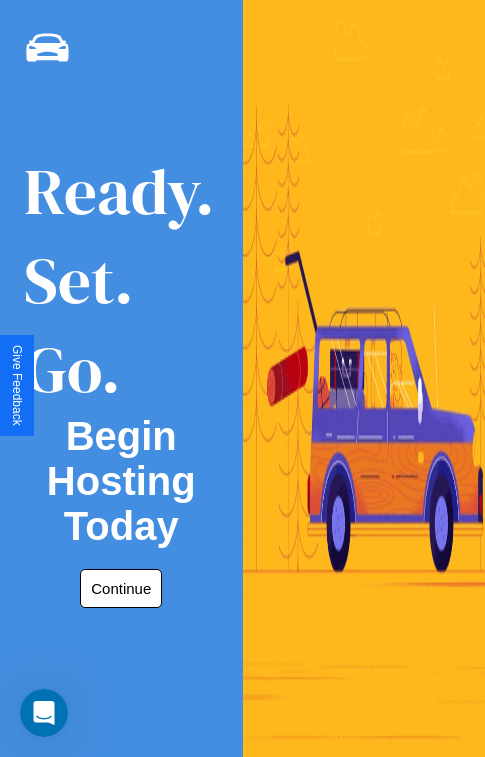 click on "Continue" at bounding box center (121, 588) 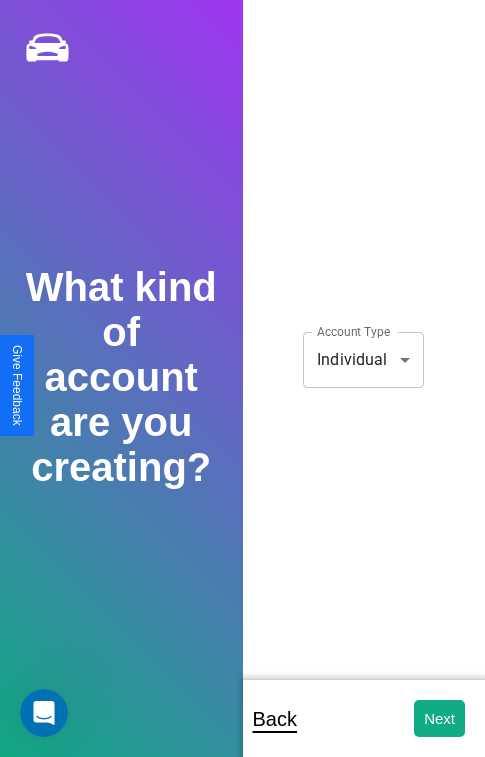 click on "**********" at bounding box center (242, 392) 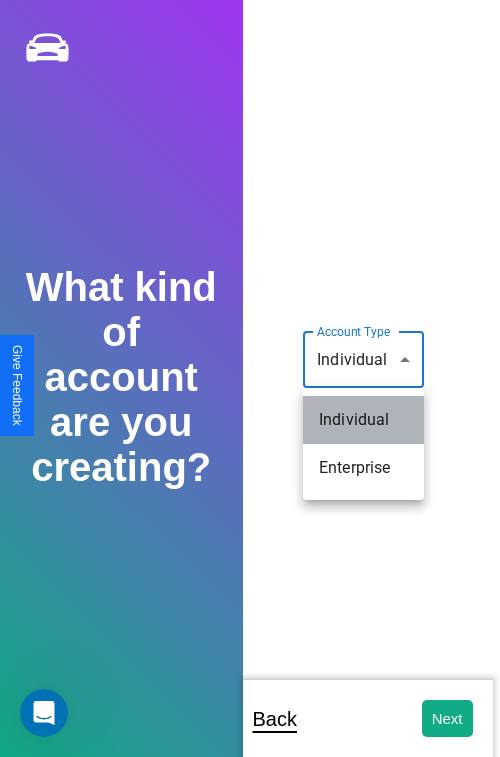 click on "Individual" at bounding box center (363, 420) 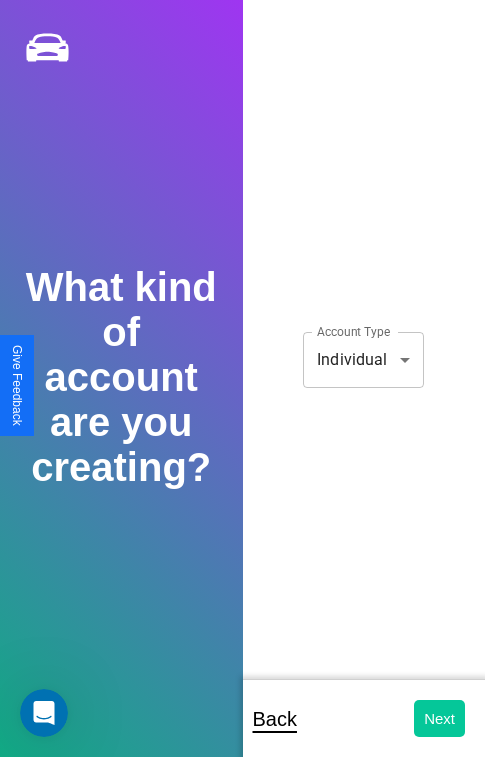 click on "Next" at bounding box center [439, 718] 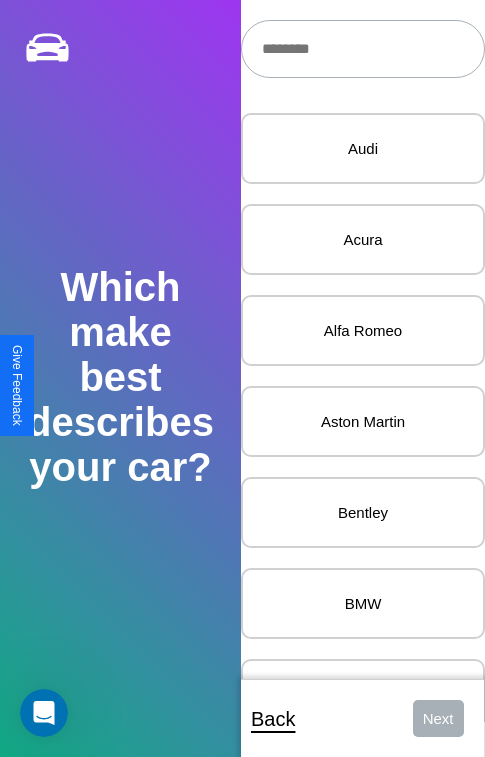 scroll, scrollTop: 27, scrollLeft: 0, axis: vertical 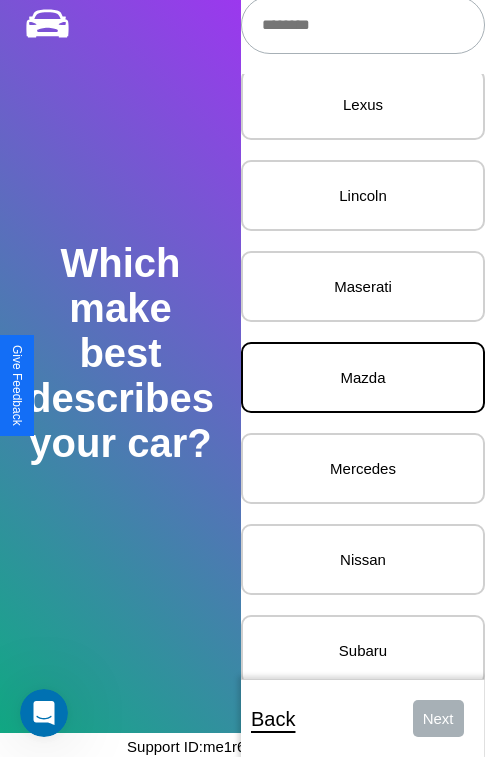 click on "Mazda" at bounding box center (363, 377) 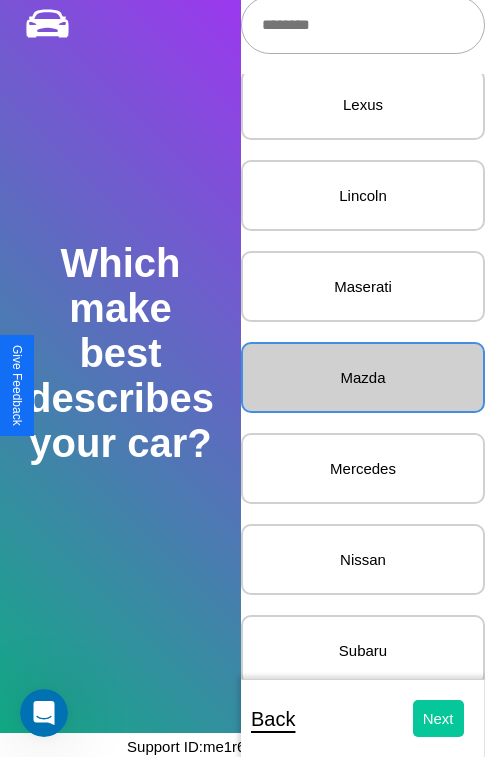 click on "Next" at bounding box center [438, 718] 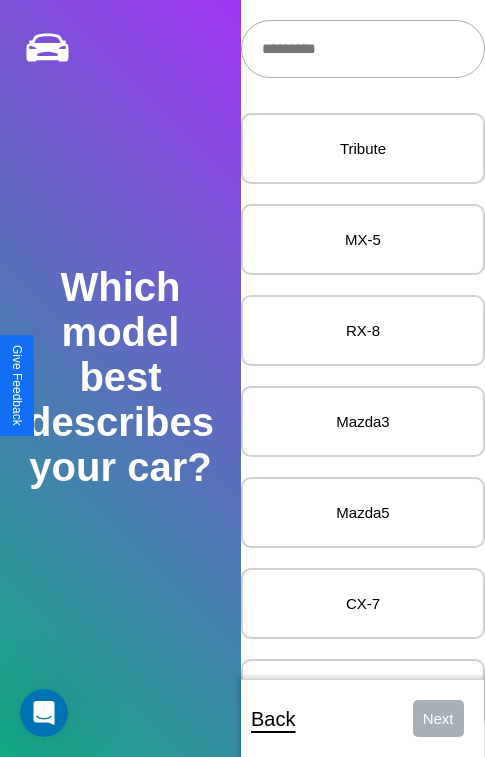 scroll, scrollTop: 27, scrollLeft: 0, axis: vertical 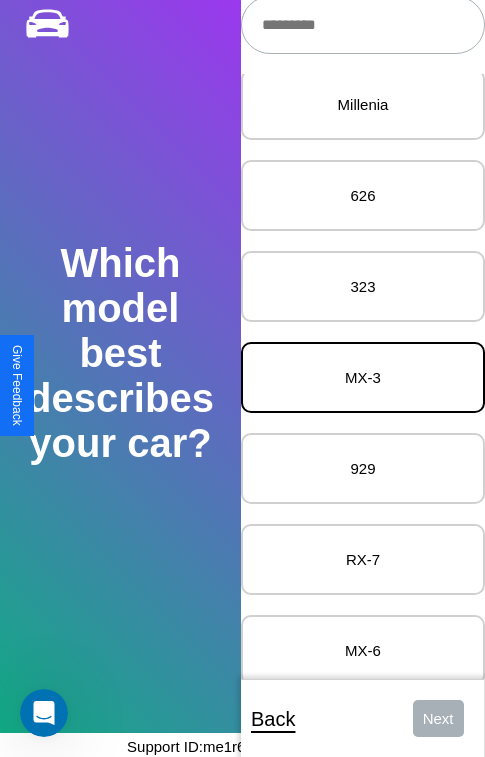 click on "MX-3" at bounding box center [363, 377] 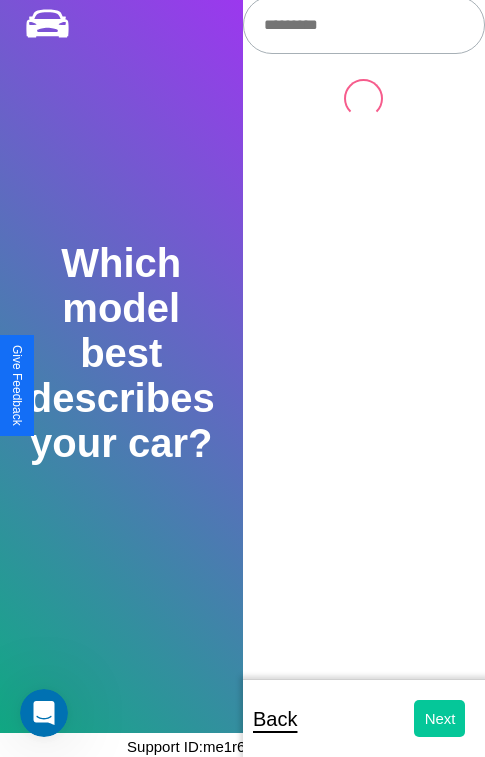 click on "Next" at bounding box center (439, 718) 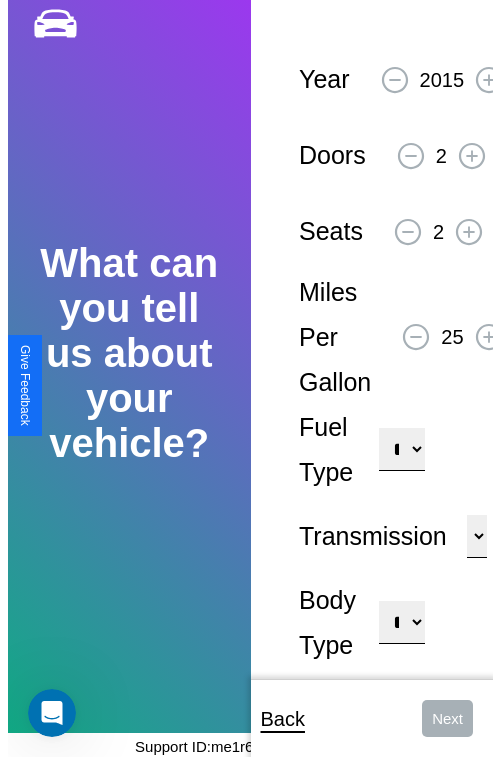 scroll, scrollTop: 0, scrollLeft: 0, axis: both 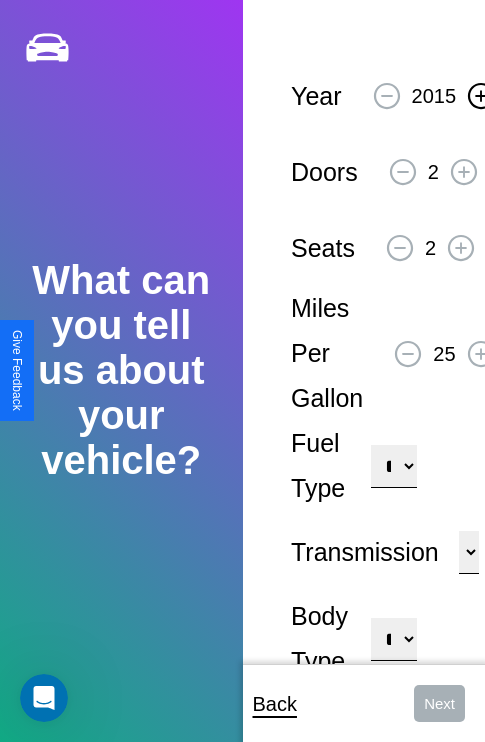 click 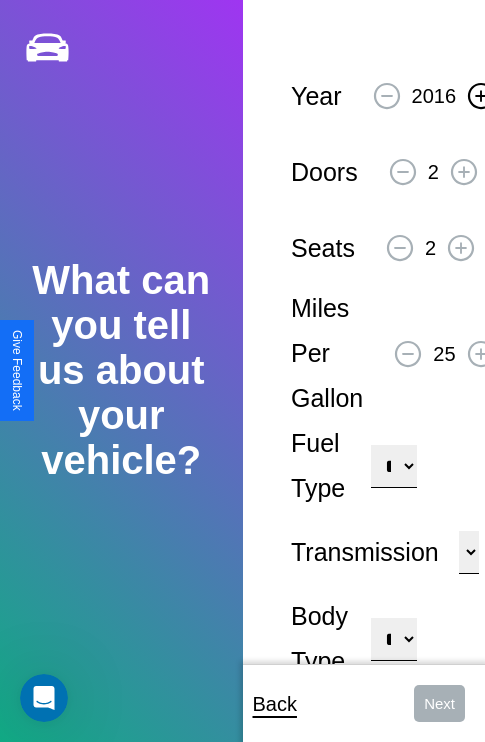 click 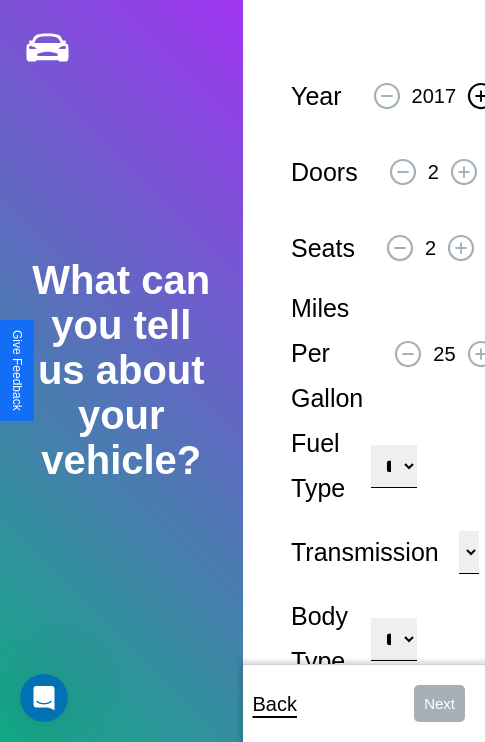 click 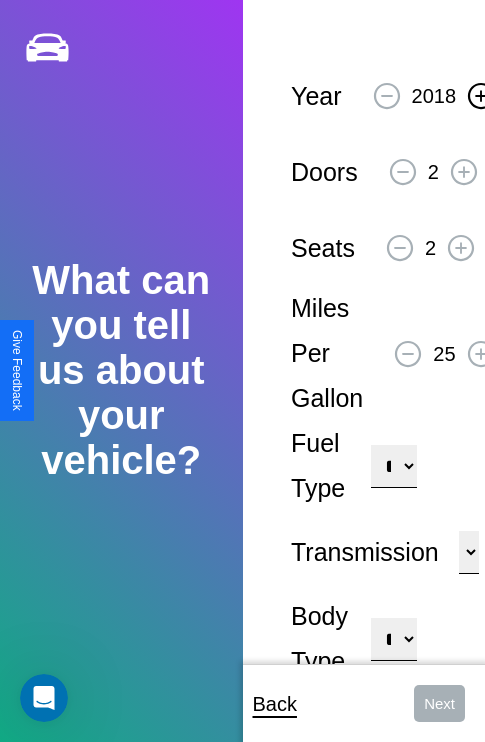 click 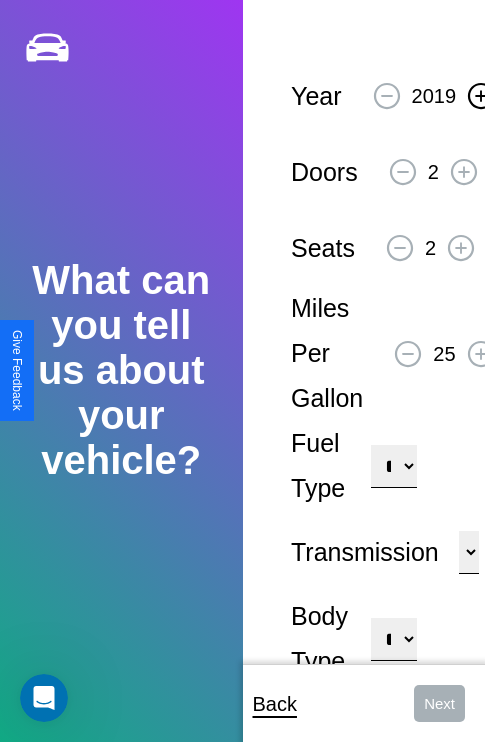 click 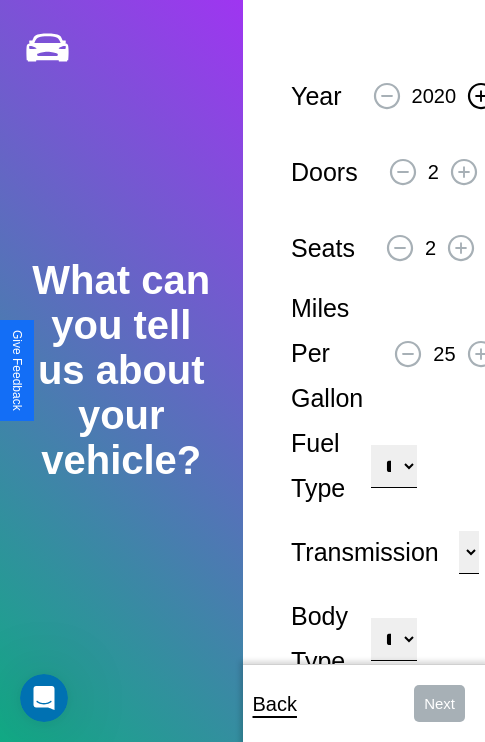 click 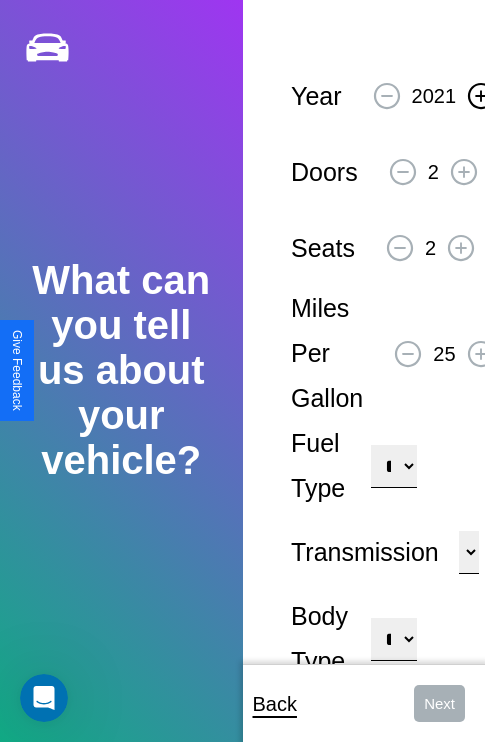 click 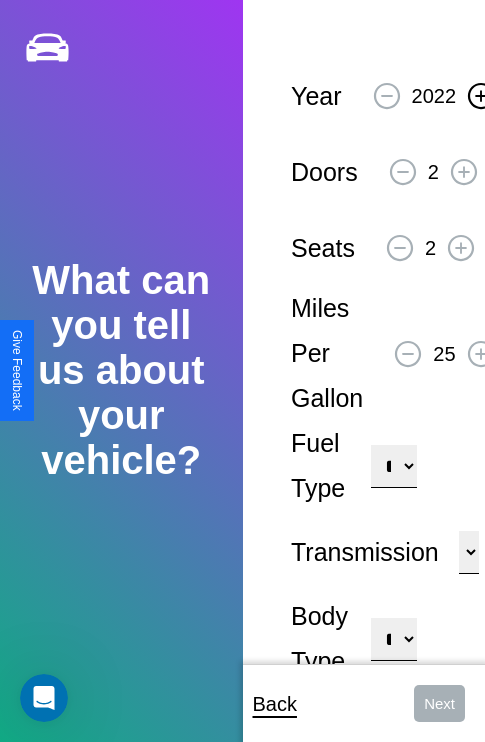 click 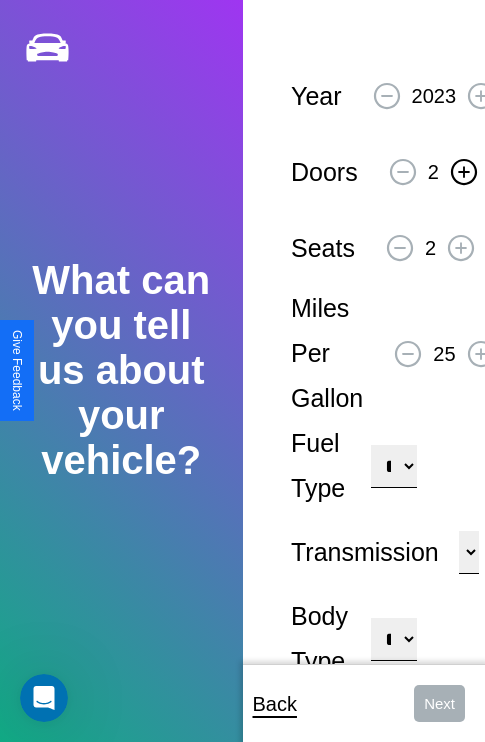 click 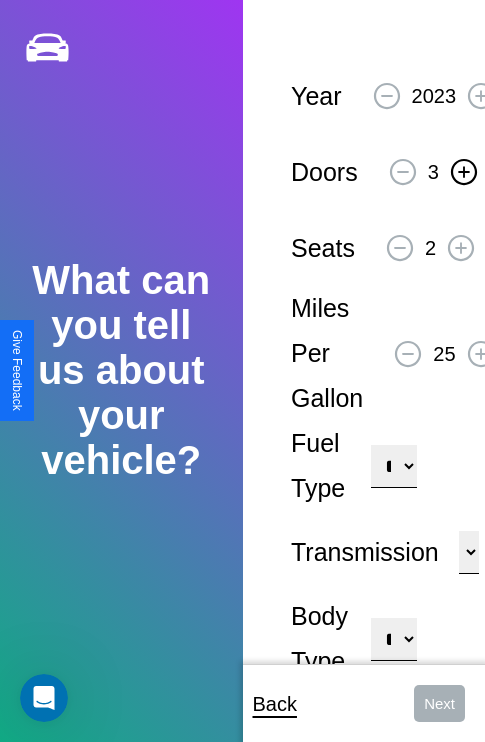 click 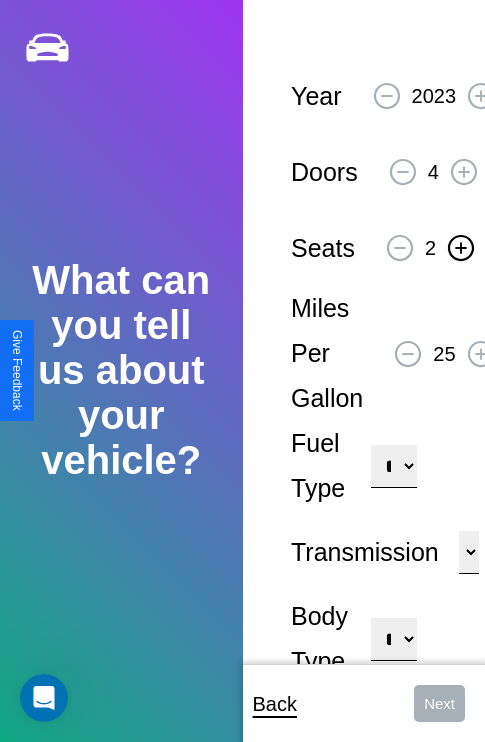 click 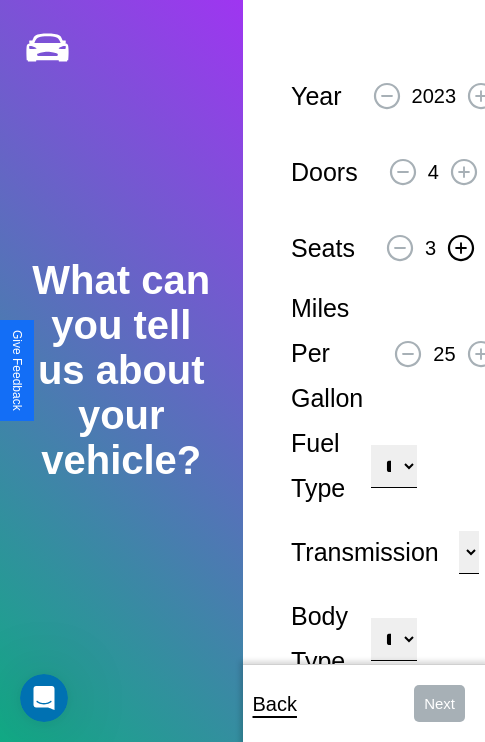 click 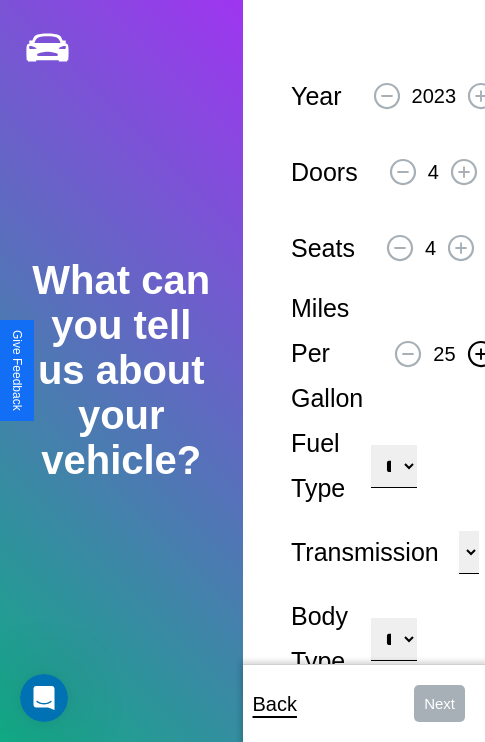 click 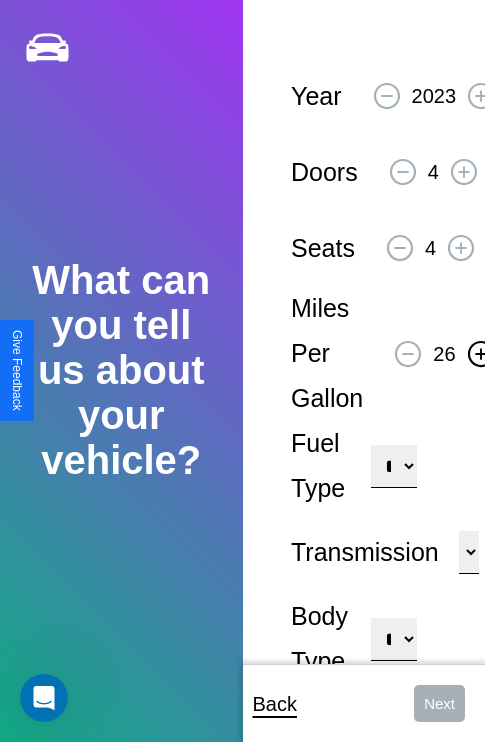 click 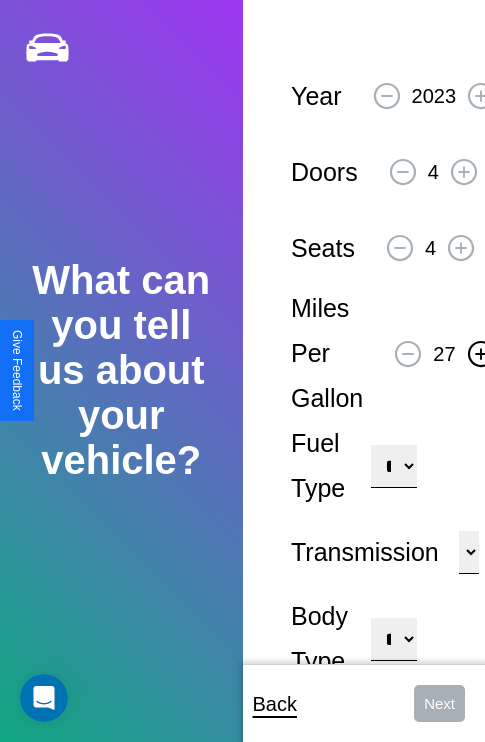 click 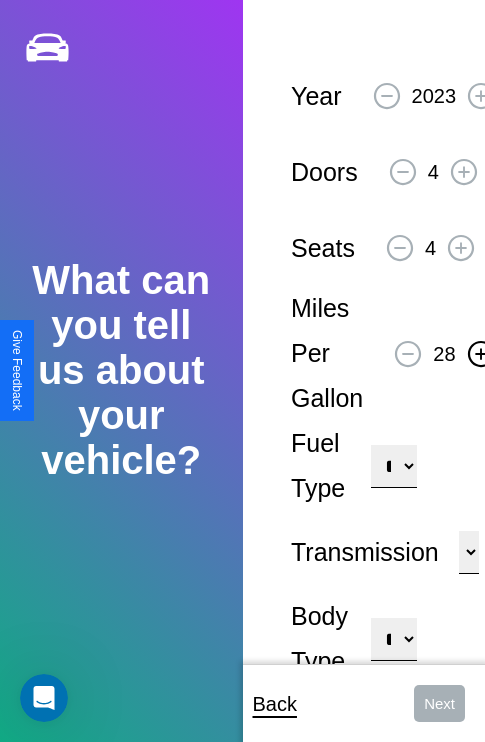 click 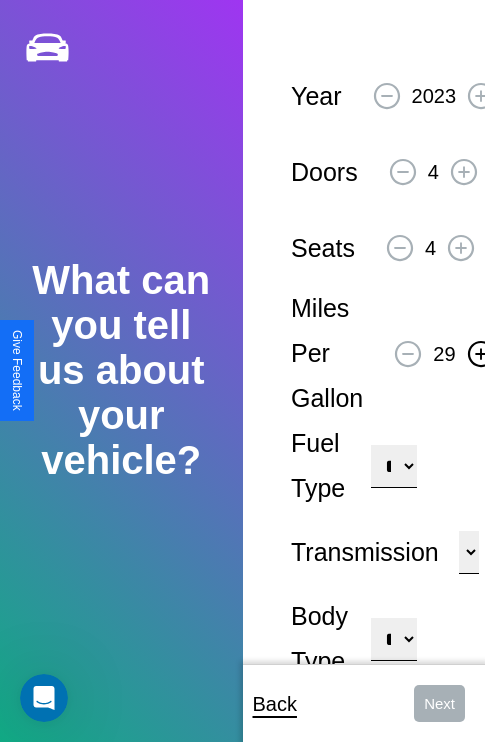 click on "**********" at bounding box center [393, 466] 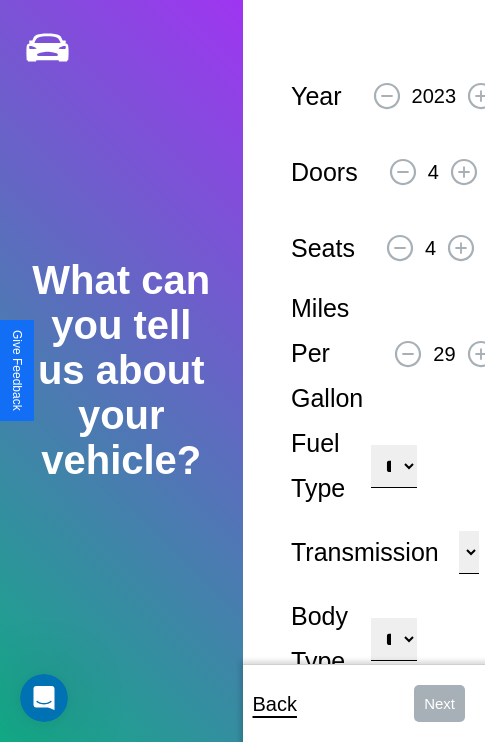 select on "***" 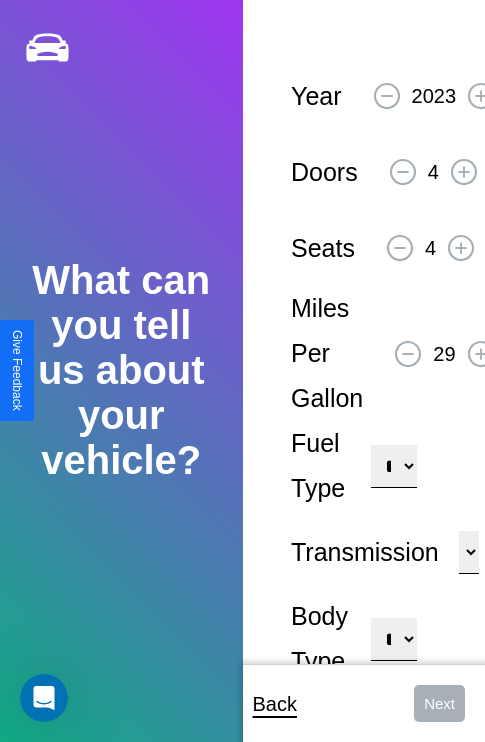 click on "****** ********* ******" at bounding box center (469, 552) 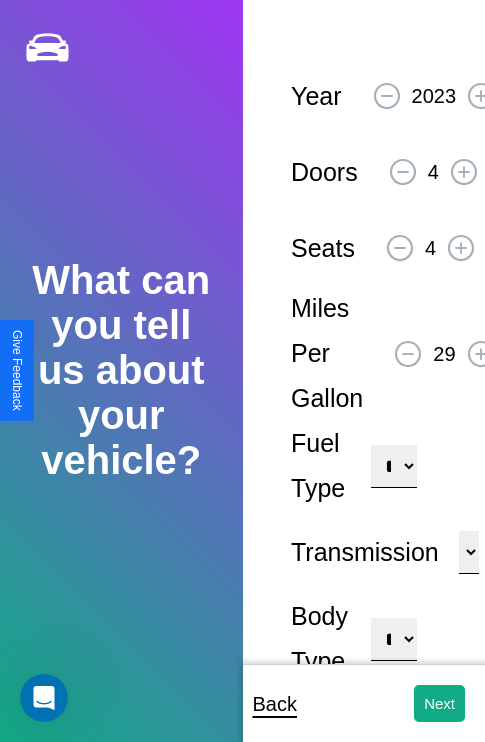 click on "**********" at bounding box center (393, 639) 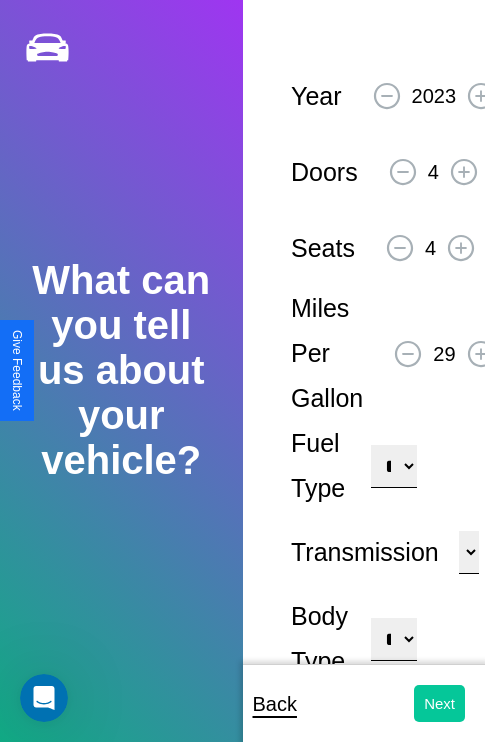 click on "Next" at bounding box center [439, 703] 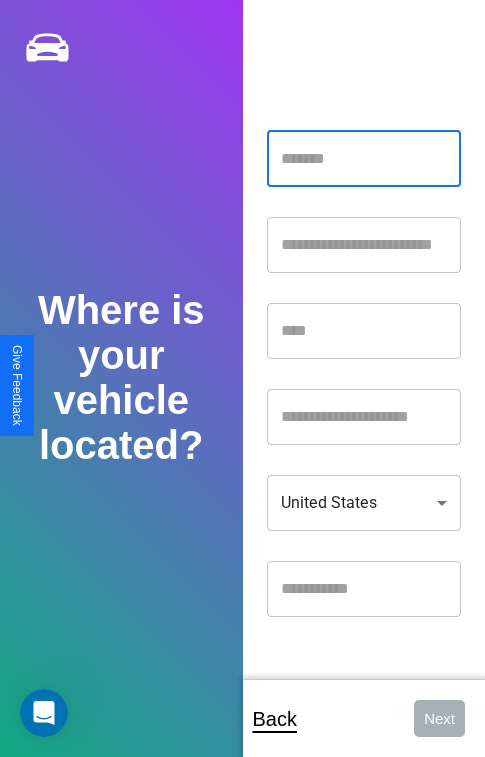 click at bounding box center [364, 159] 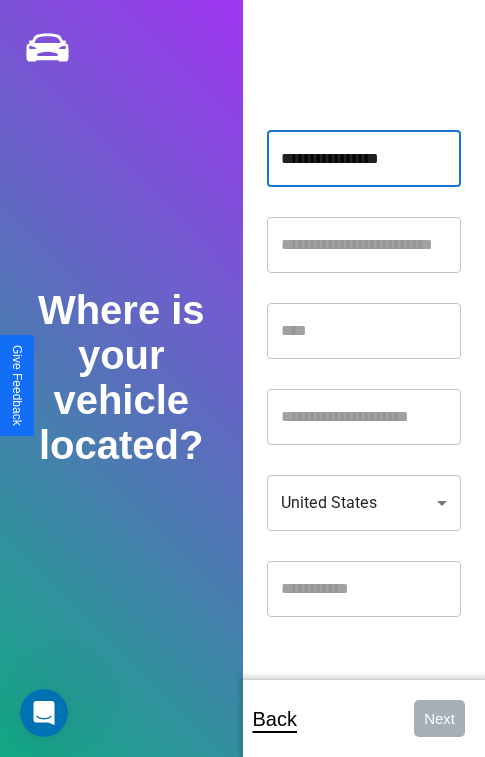 type on "**********" 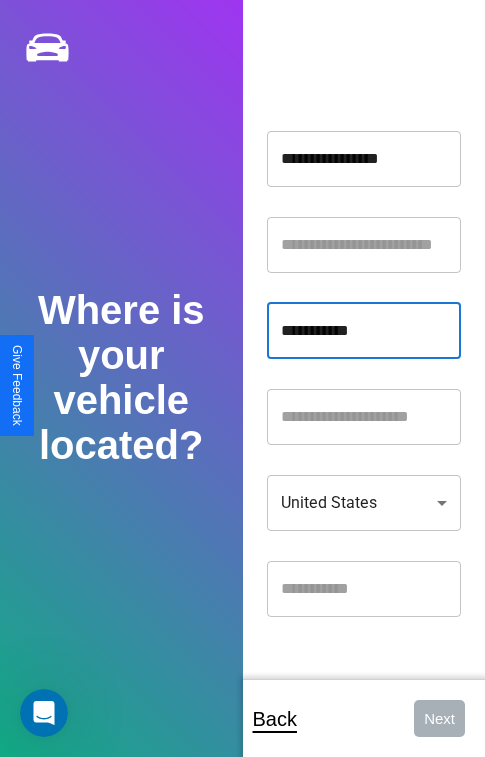 type on "**********" 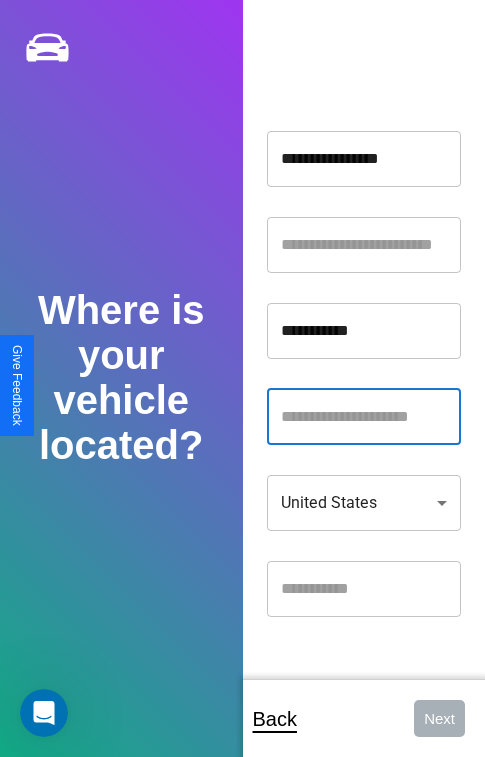 click at bounding box center [364, 417] 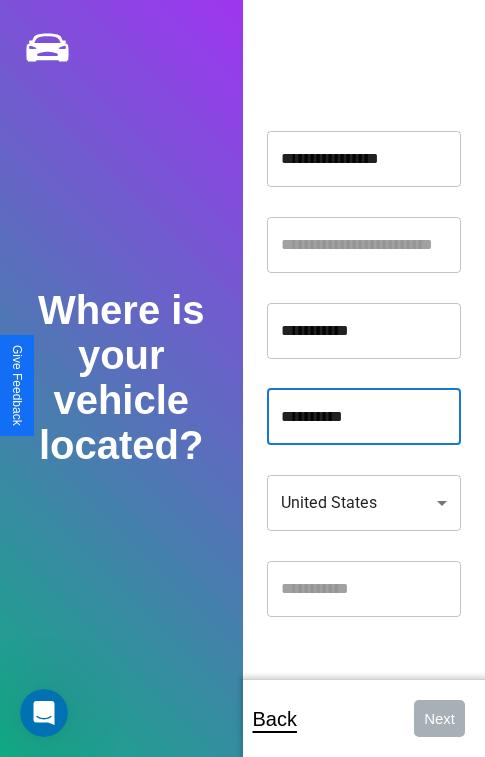 type on "**********" 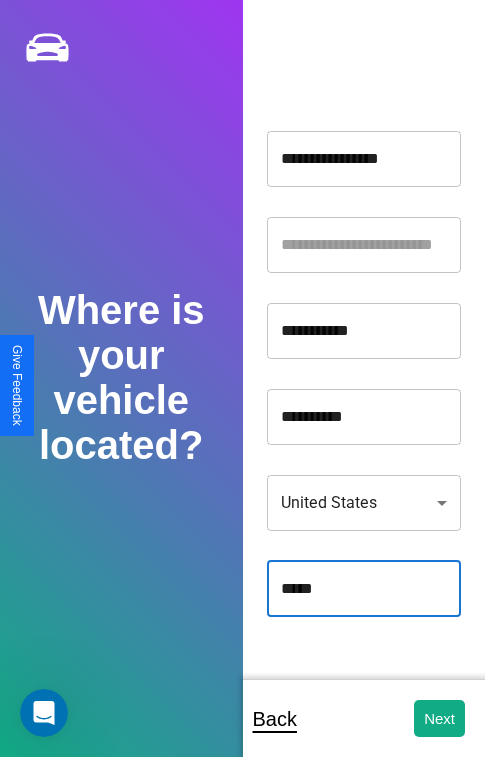 type on "*****" 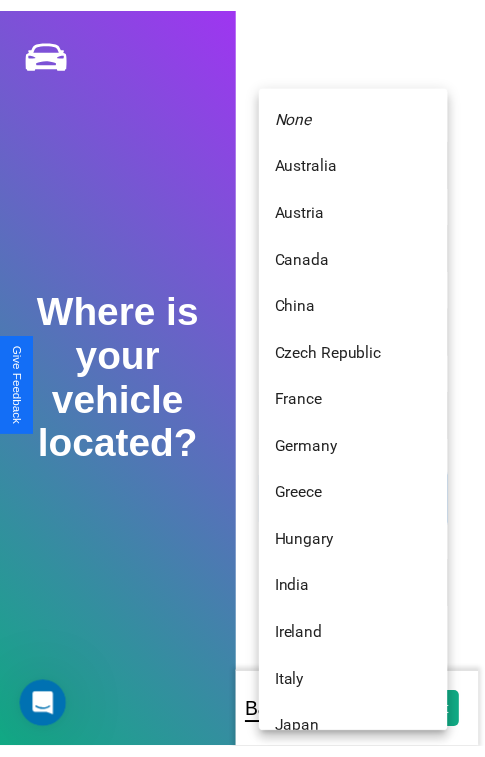scroll, scrollTop: 459, scrollLeft: 0, axis: vertical 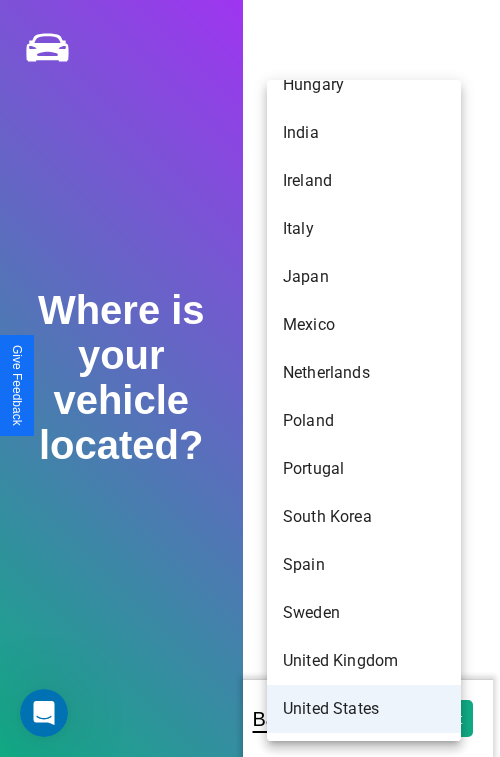 click on "United States" at bounding box center (364, 709) 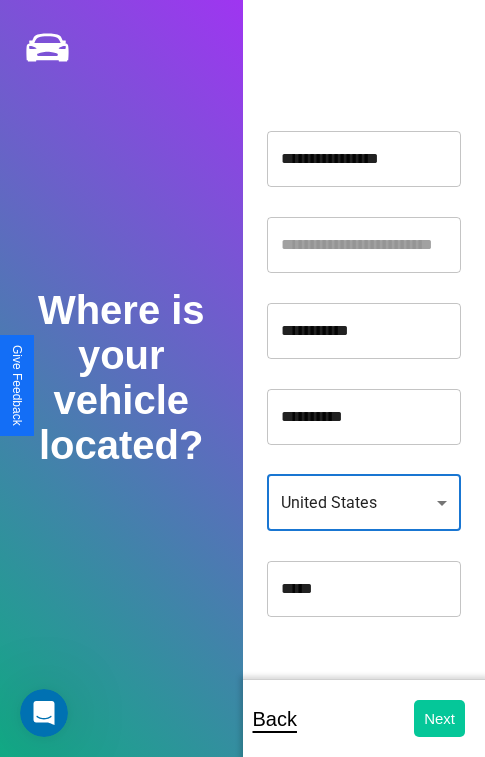 click on "Next" at bounding box center [439, 718] 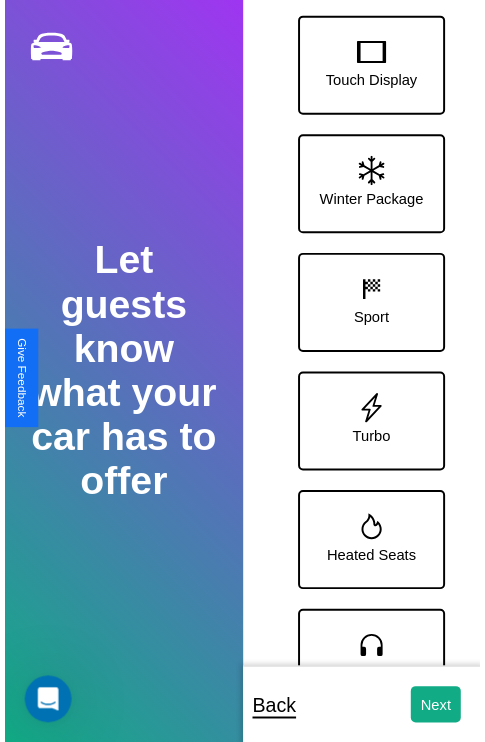 scroll, scrollTop: 128, scrollLeft: 0, axis: vertical 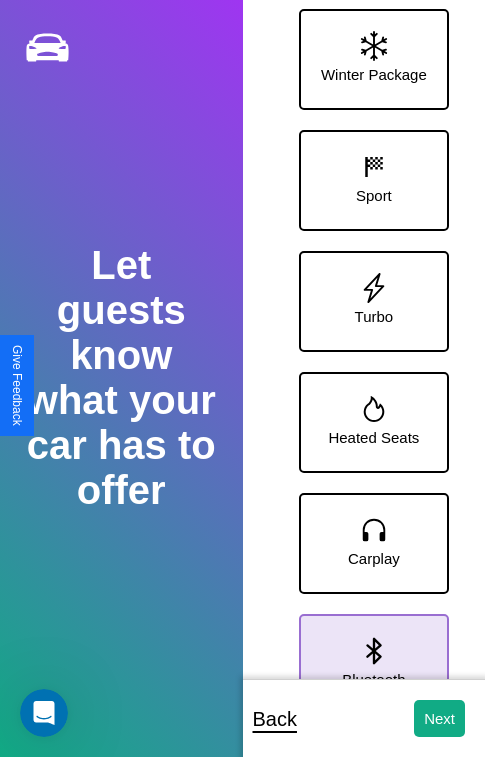 click 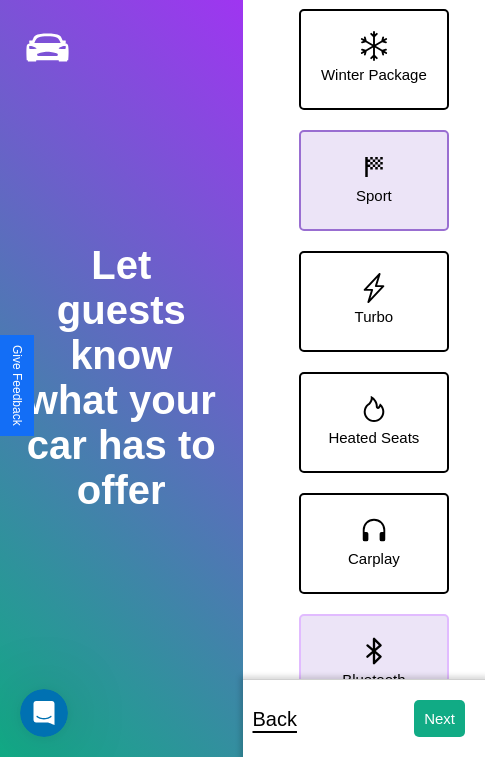 click 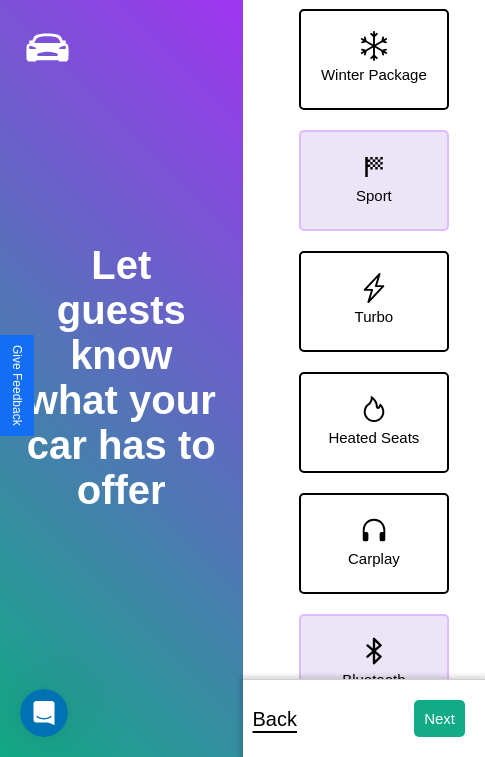 click 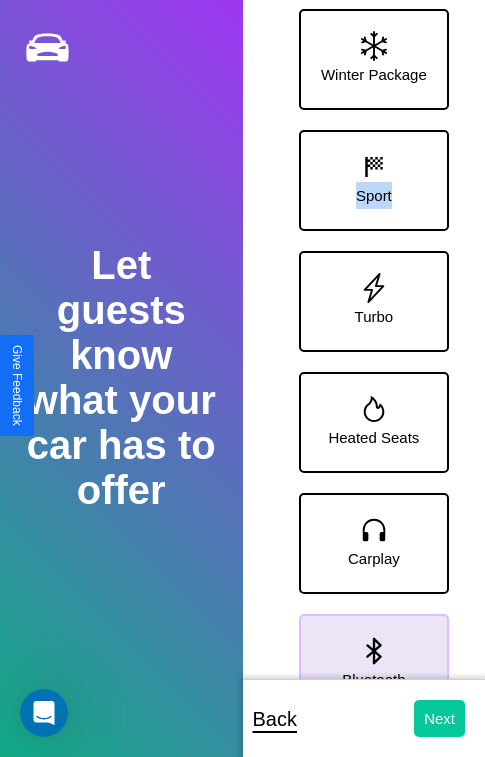 click on "Next" at bounding box center (439, 718) 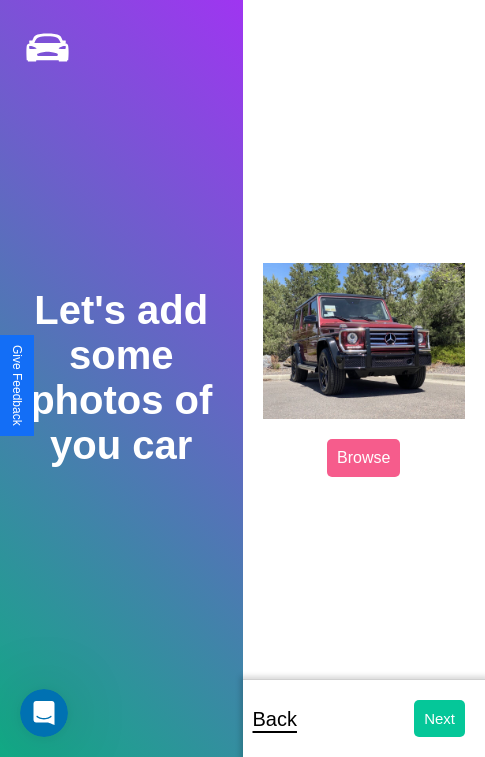 click on "Next" at bounding box center [439, 718] 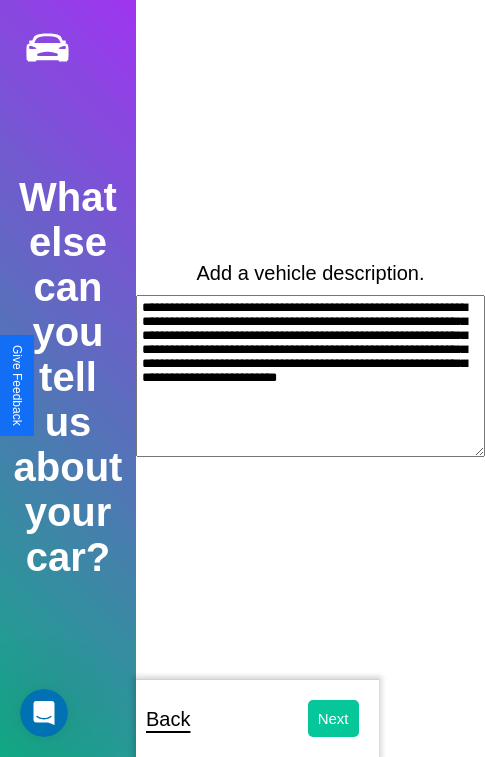 type on "**********" 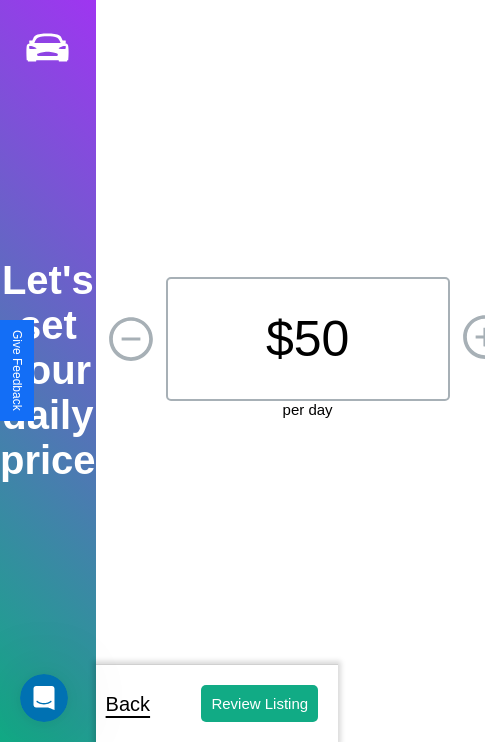 click on "$ 50" at bounding box center (308, 339) 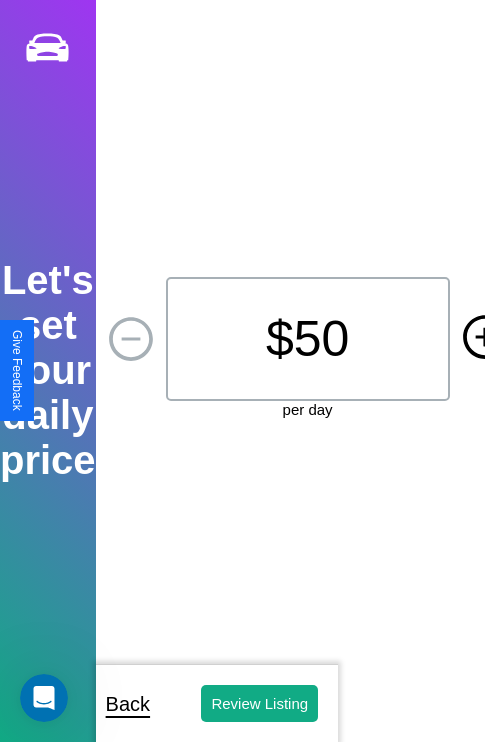 click 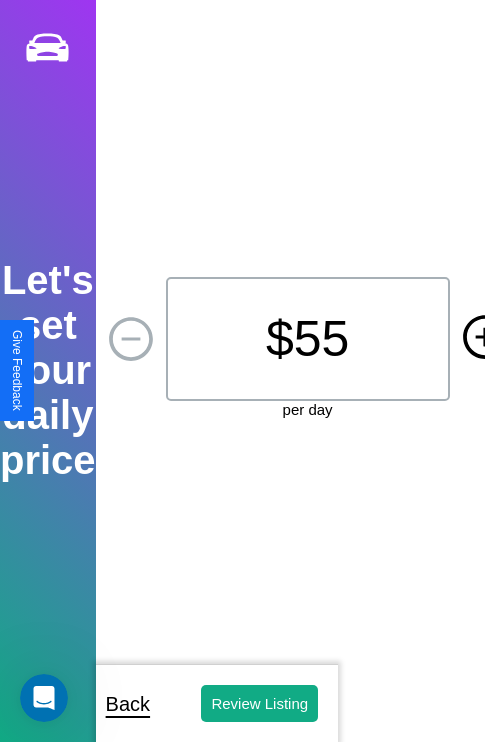 click 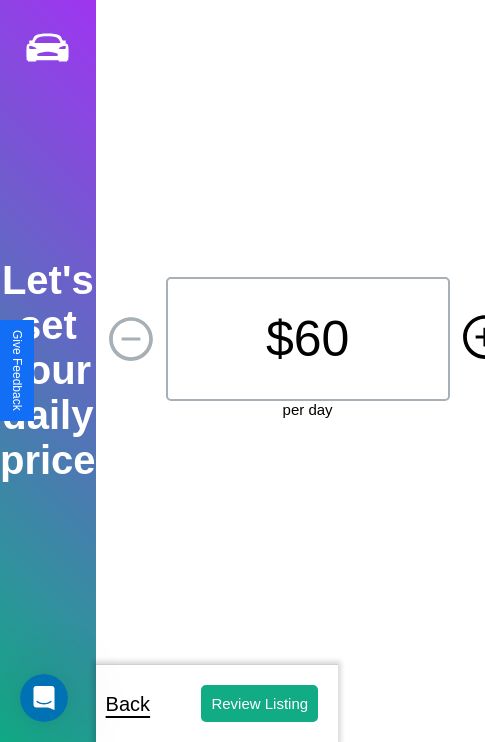 click 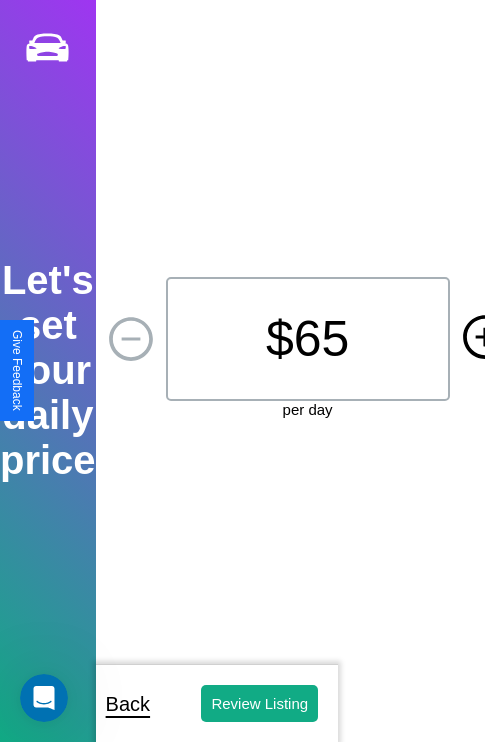 click 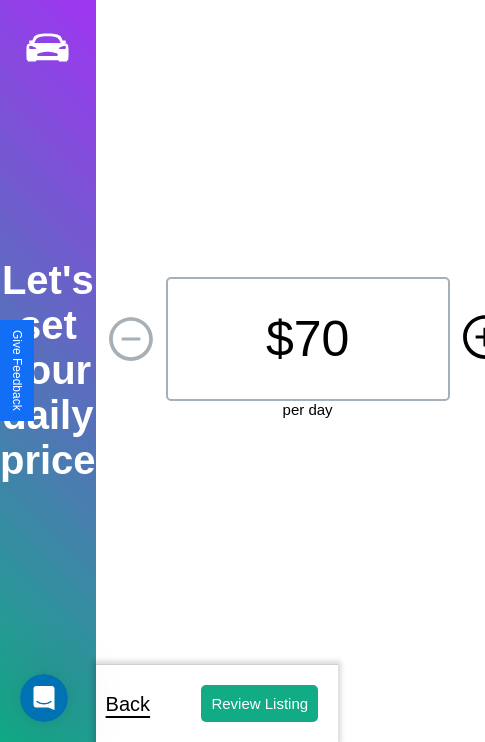 click 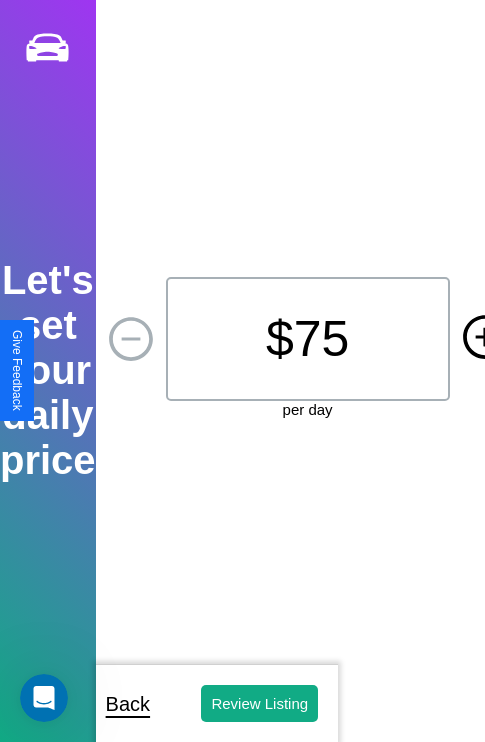 click 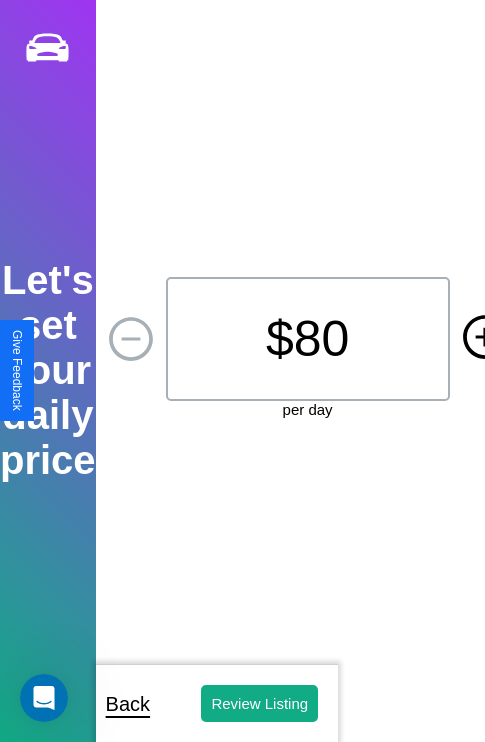 click 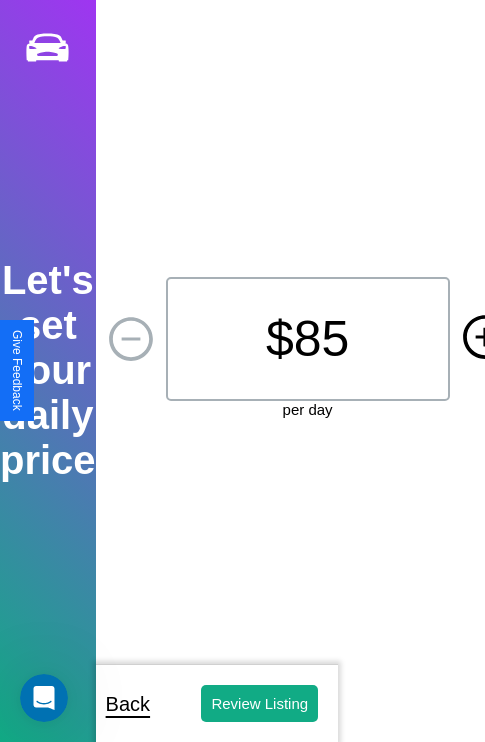 click 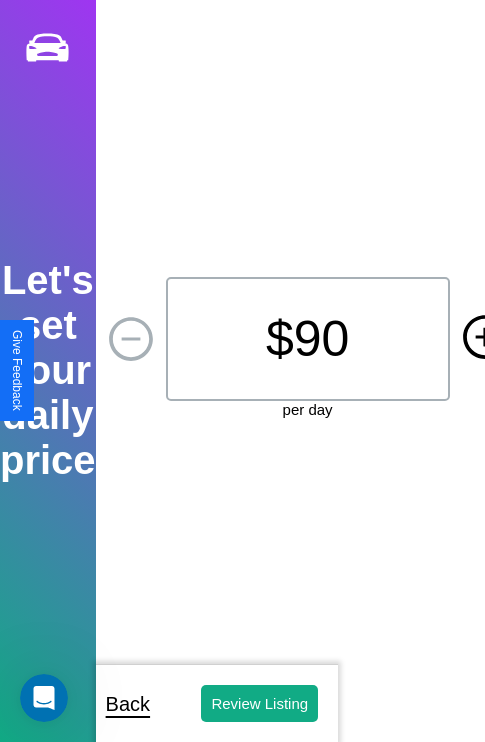 click 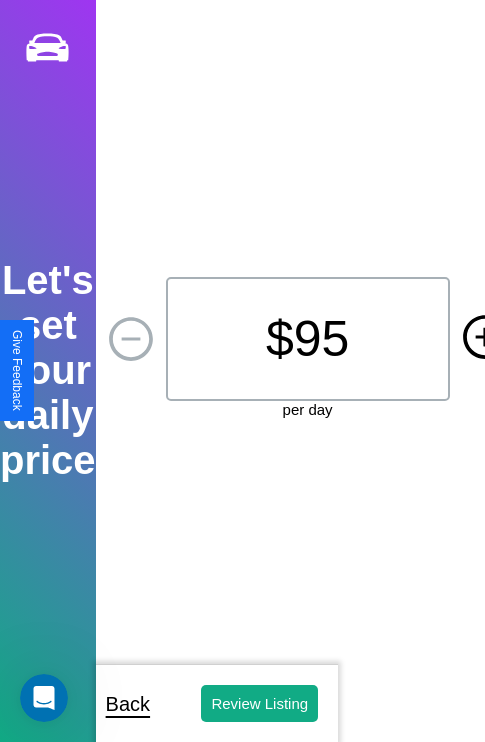 click 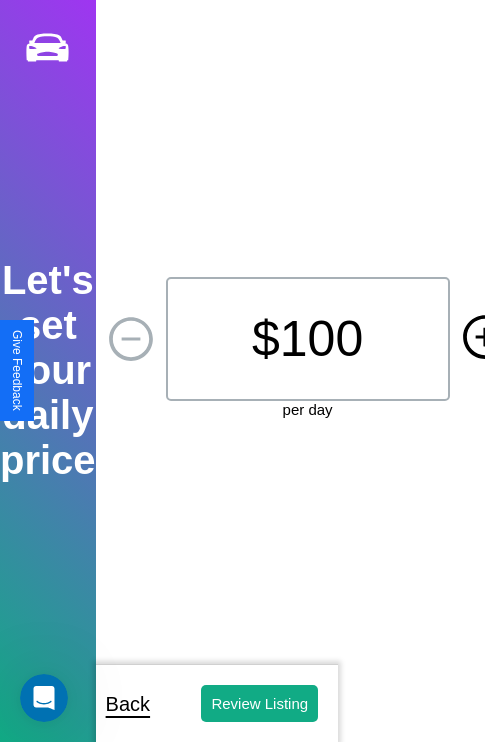 click 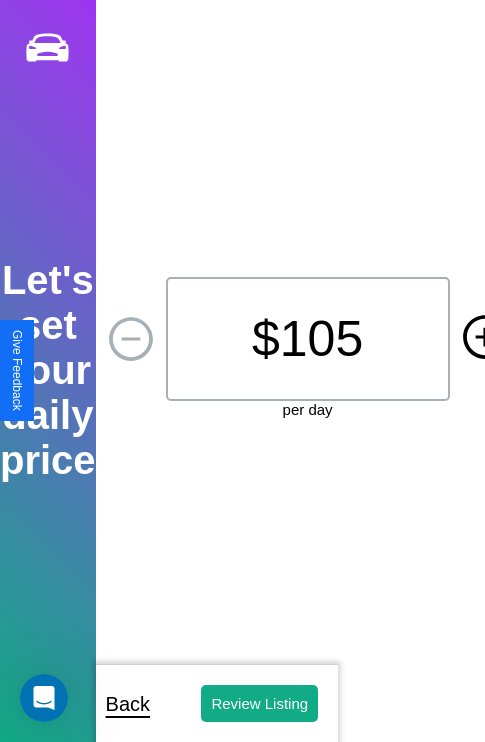 click 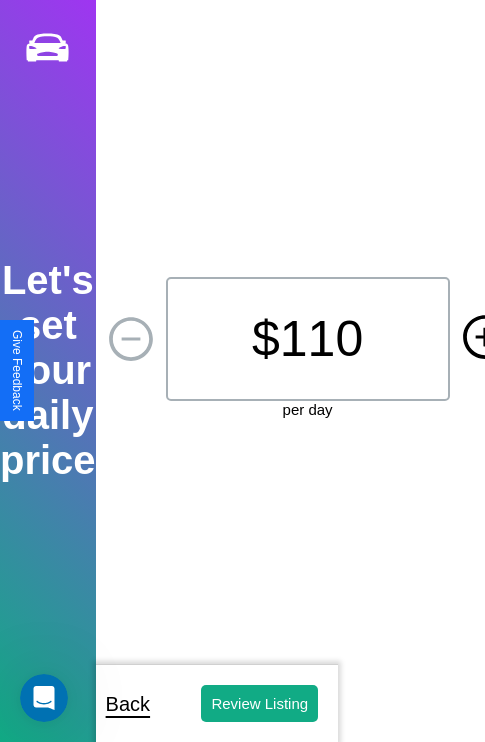 click 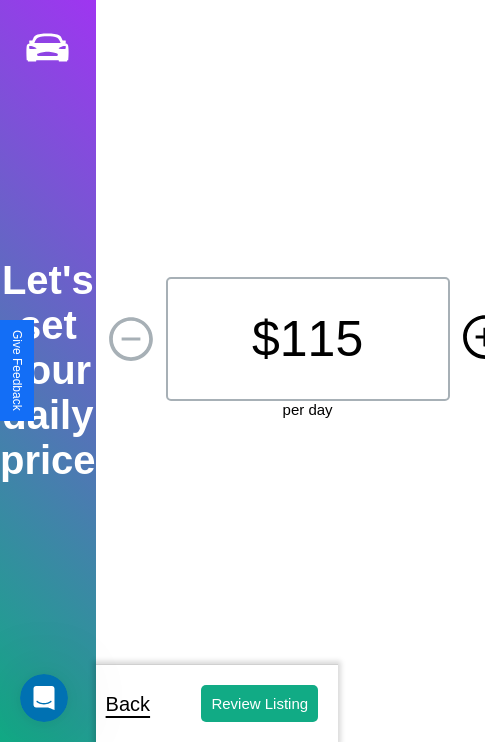 click 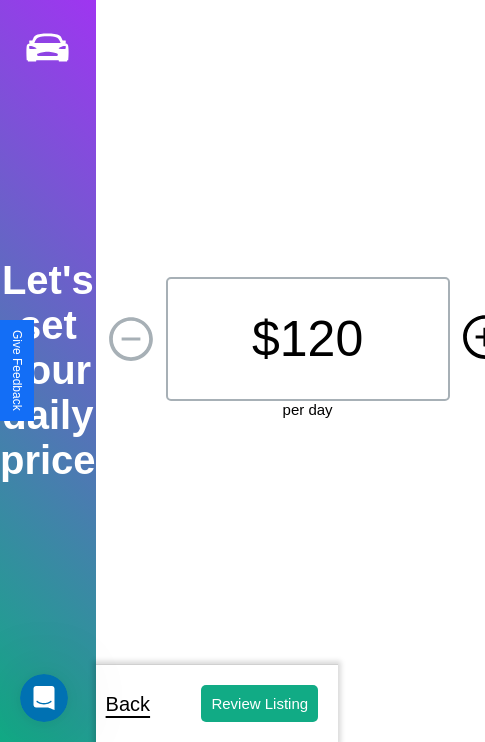 click 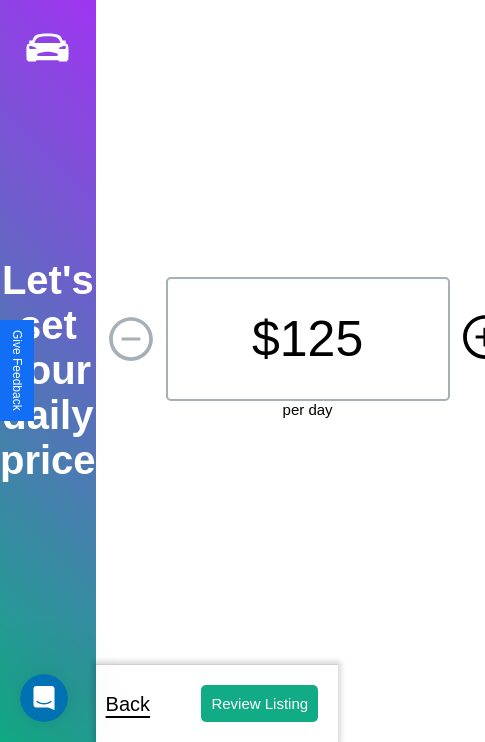 click 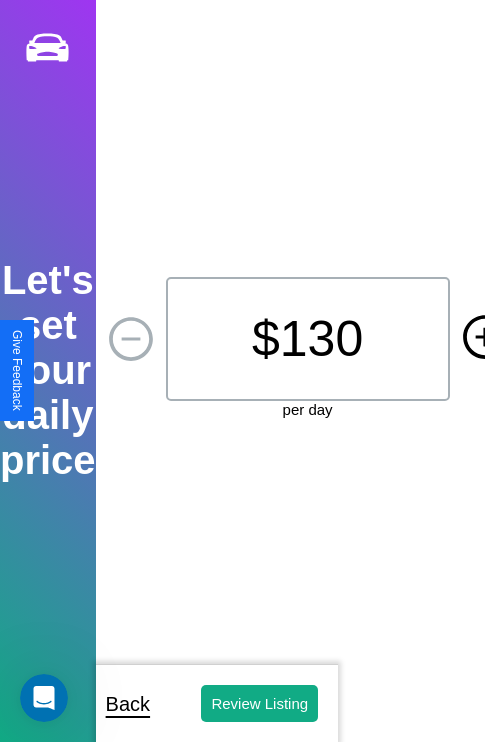 click 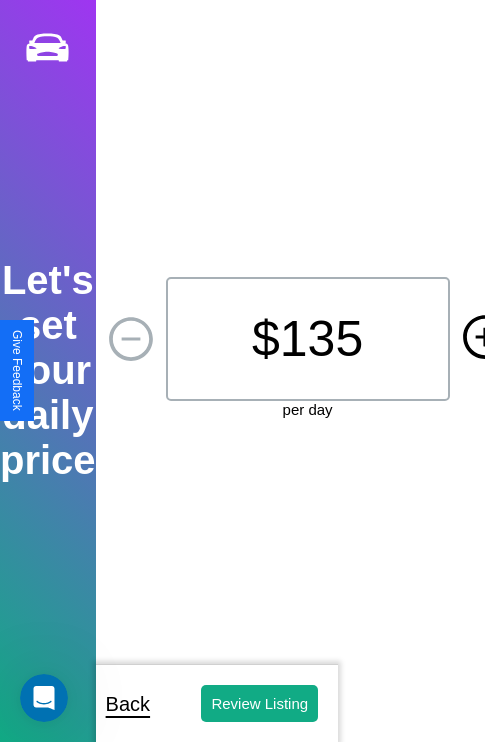 click 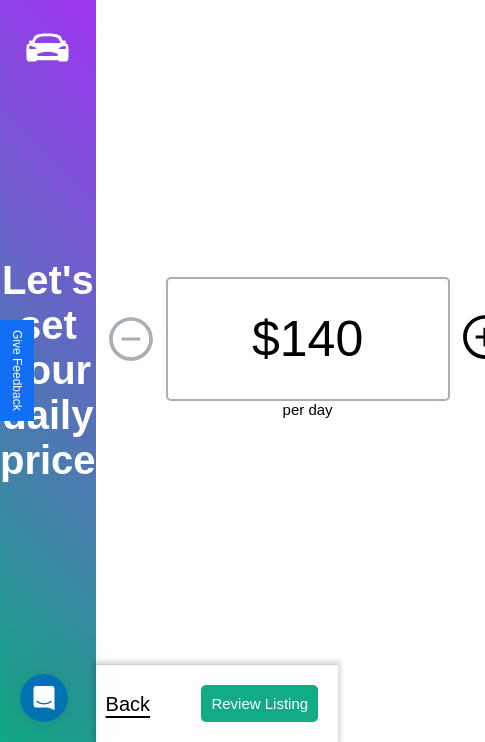 click 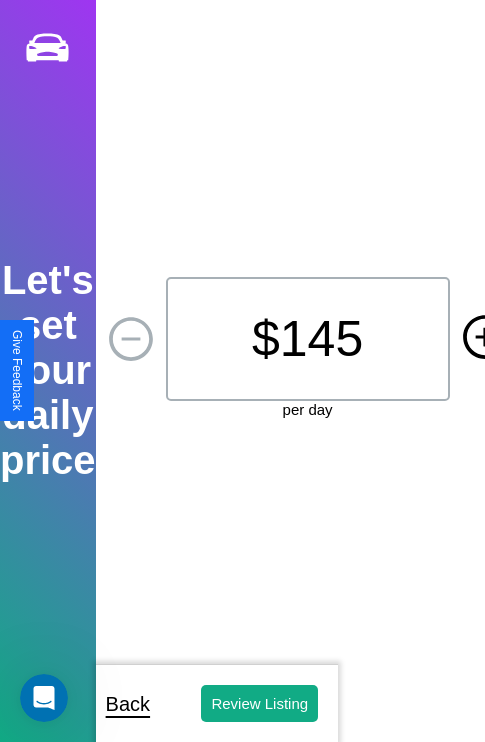 click 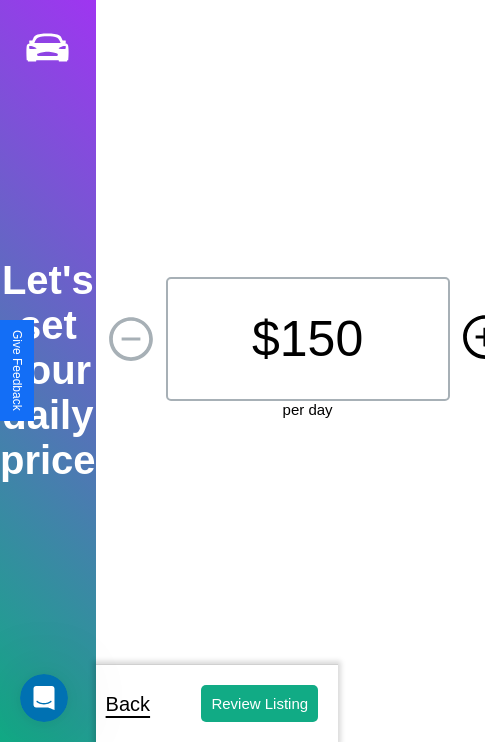 click 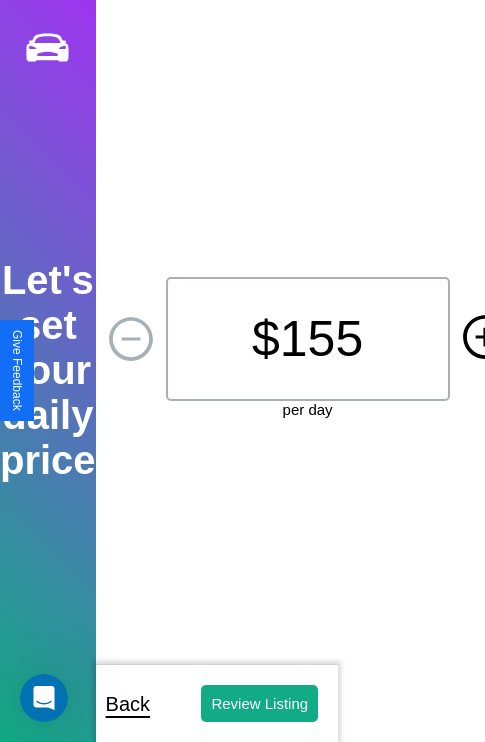 click 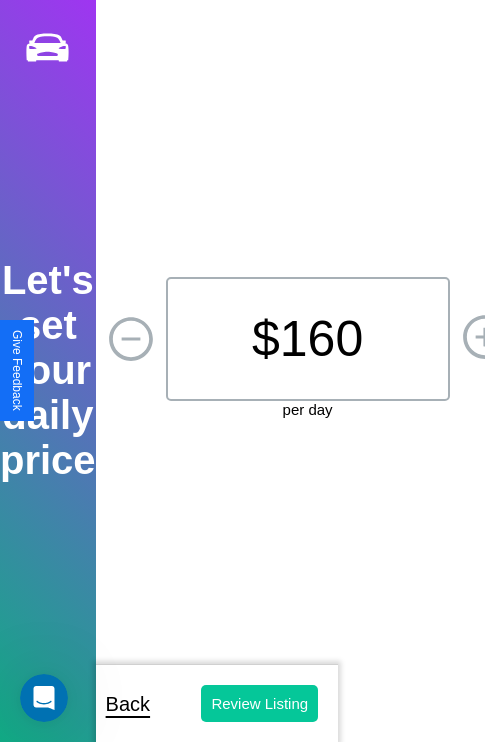 click on "Review Listing" at bounding box center (259, 703) 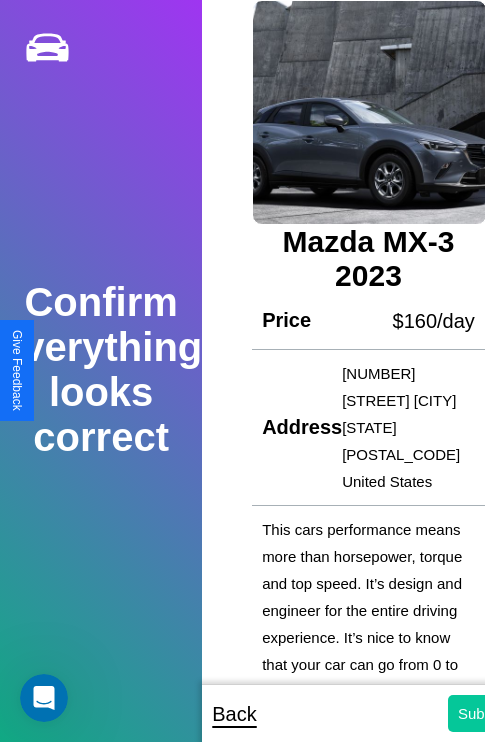 click on "Submit" at bounding box center (481, 713) 